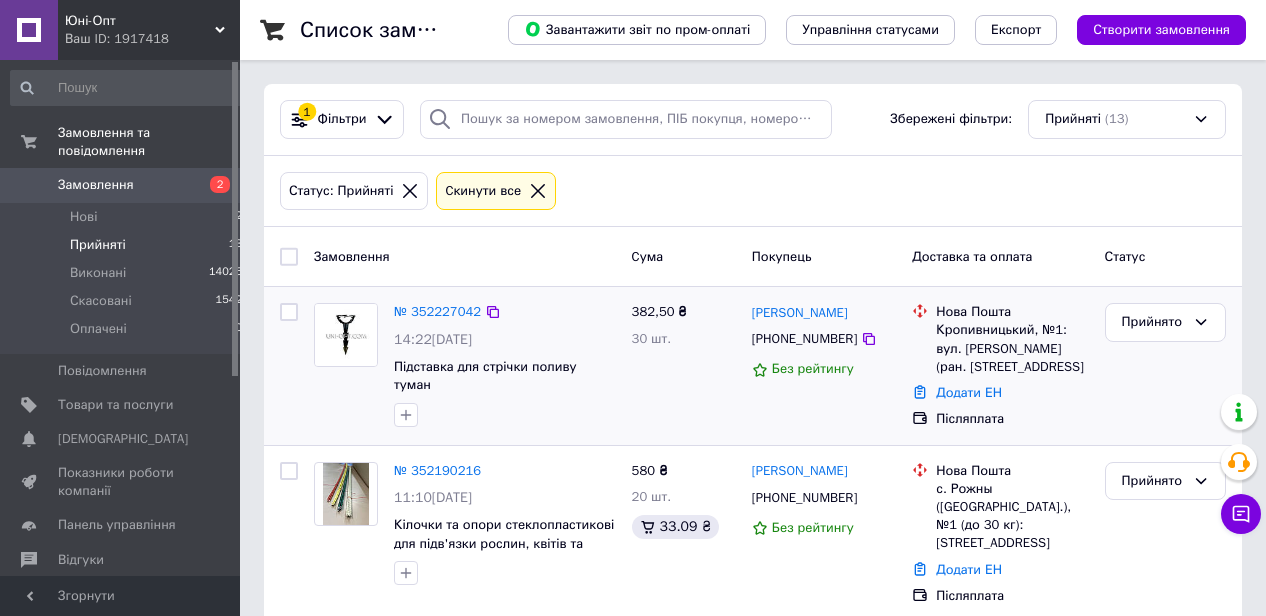 scroll, scrollTop: 0, scrollLeft: 0, axis: both 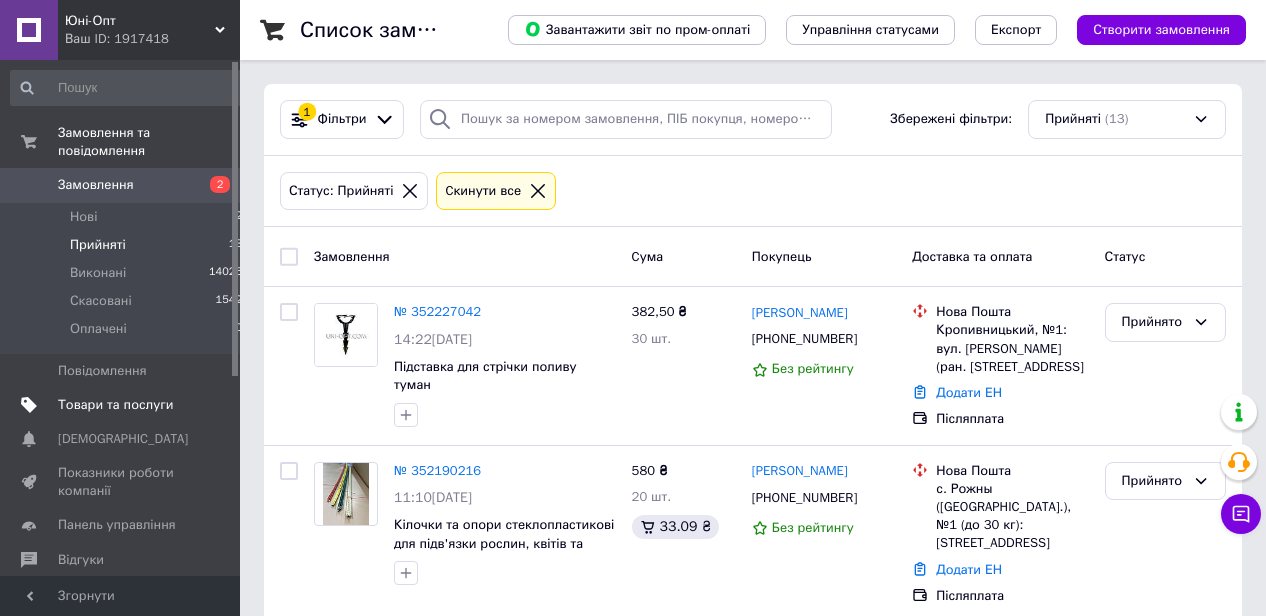 click at bounding box center (212, 405) 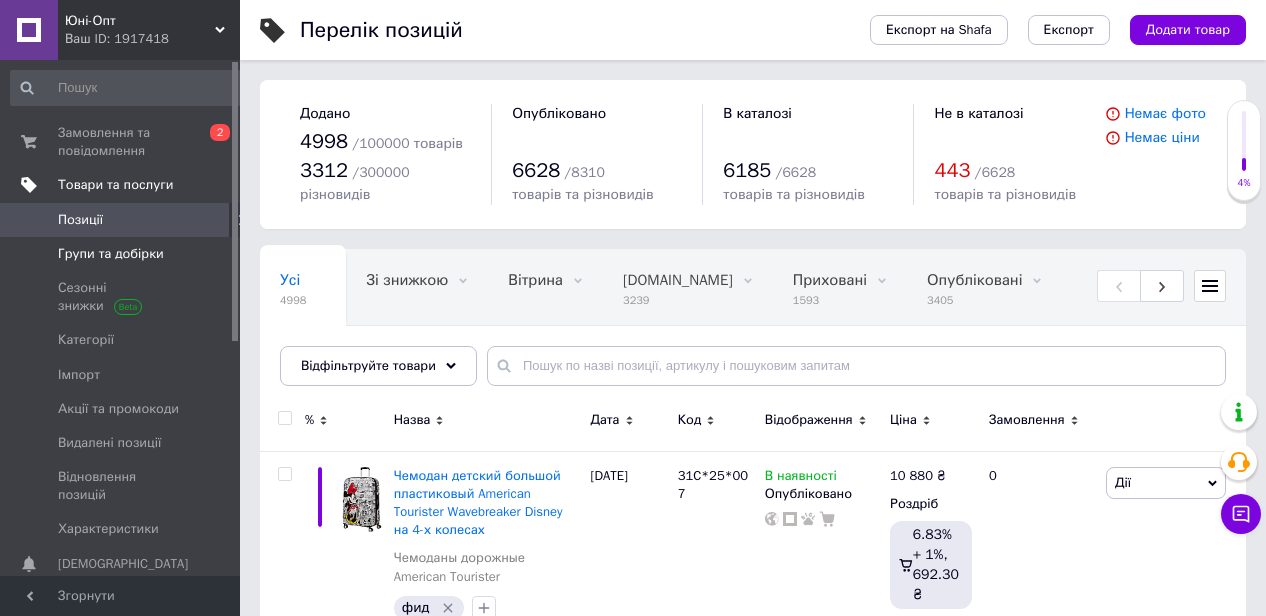 click at bounding box center (212, 254) 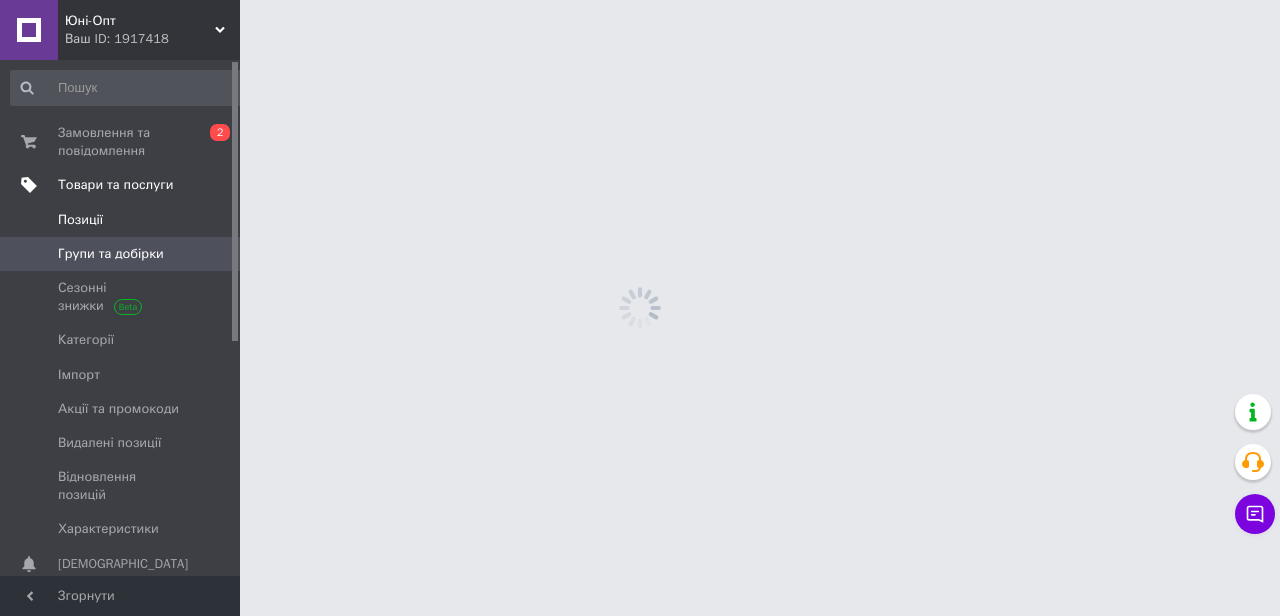 click at bounding box center (212, 220) 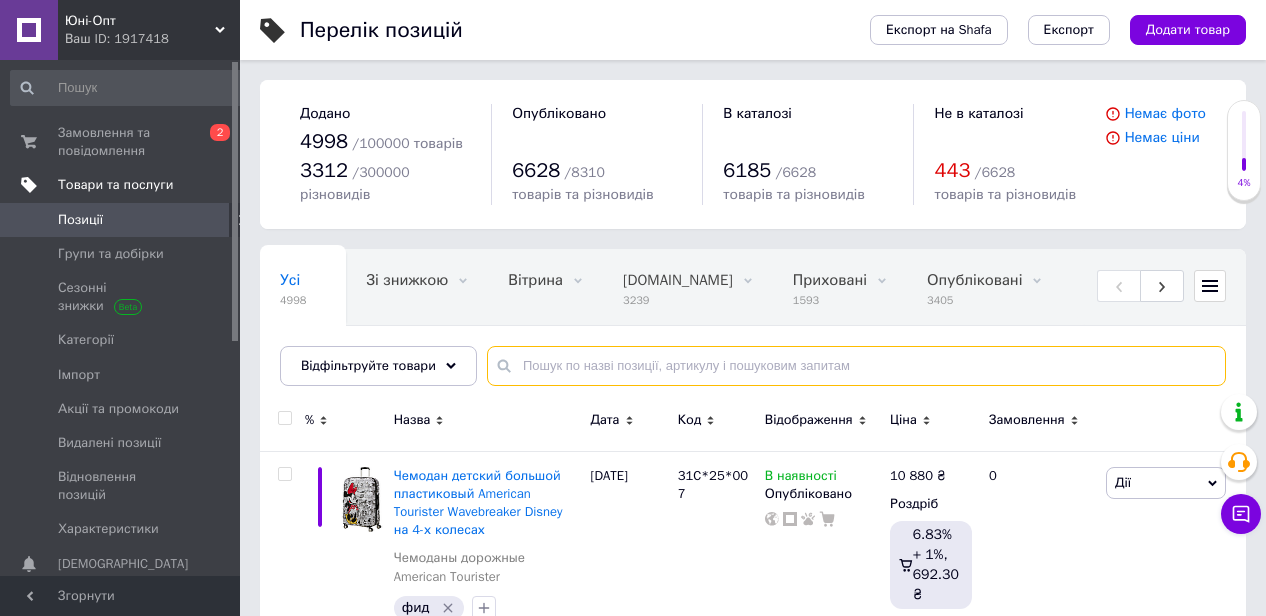 click at bounding box center (856, 366) 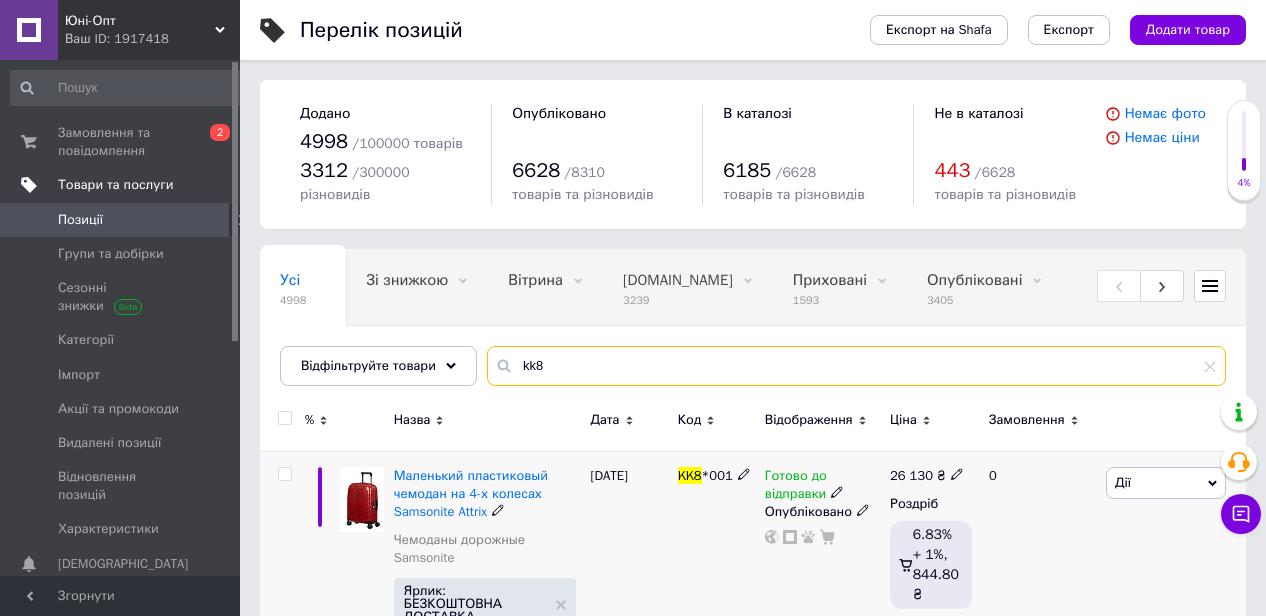 type on "kk8" 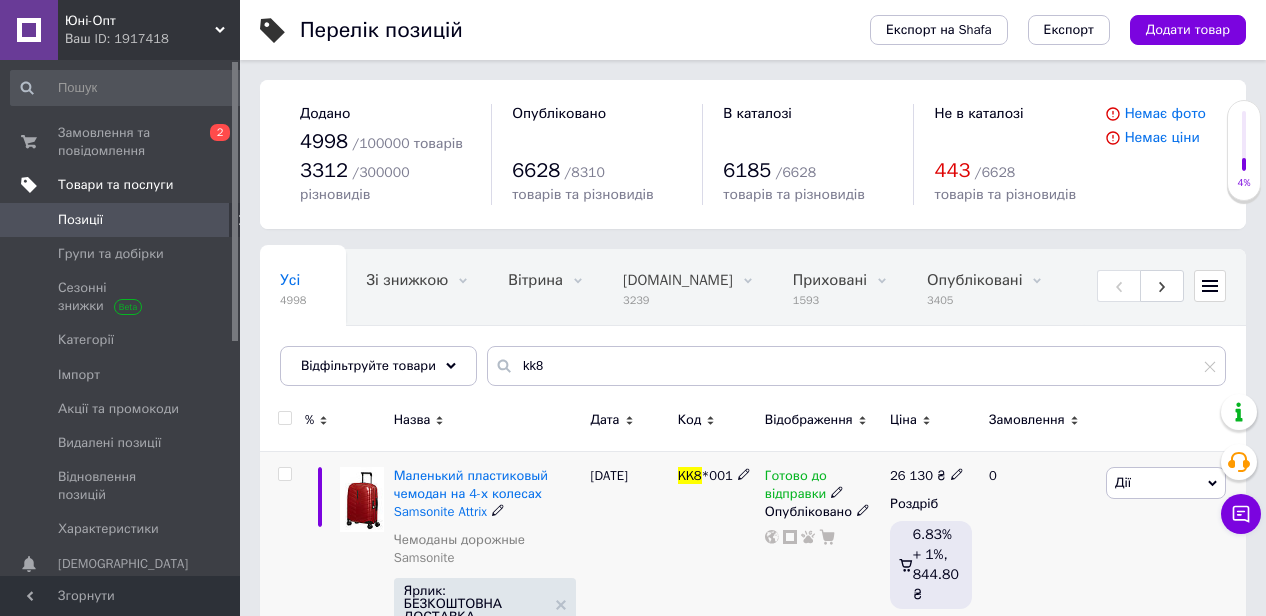 click at bounding box center (362, 500) 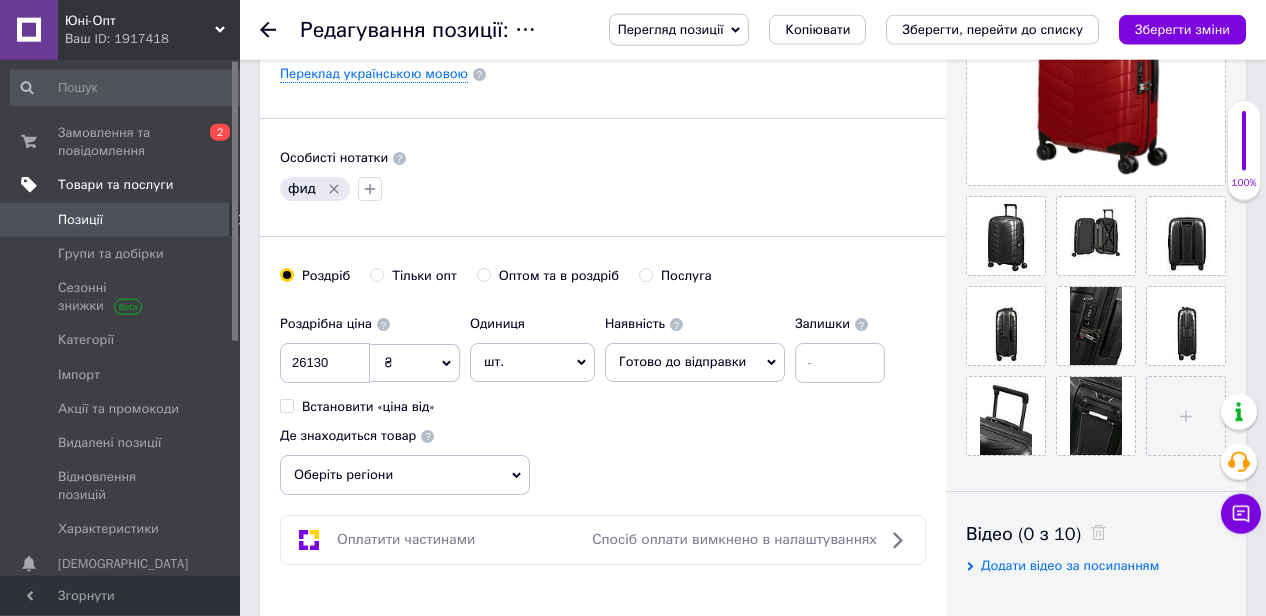 scroll, scrollTop: 520, scrollLeft: 0, axis: vertical 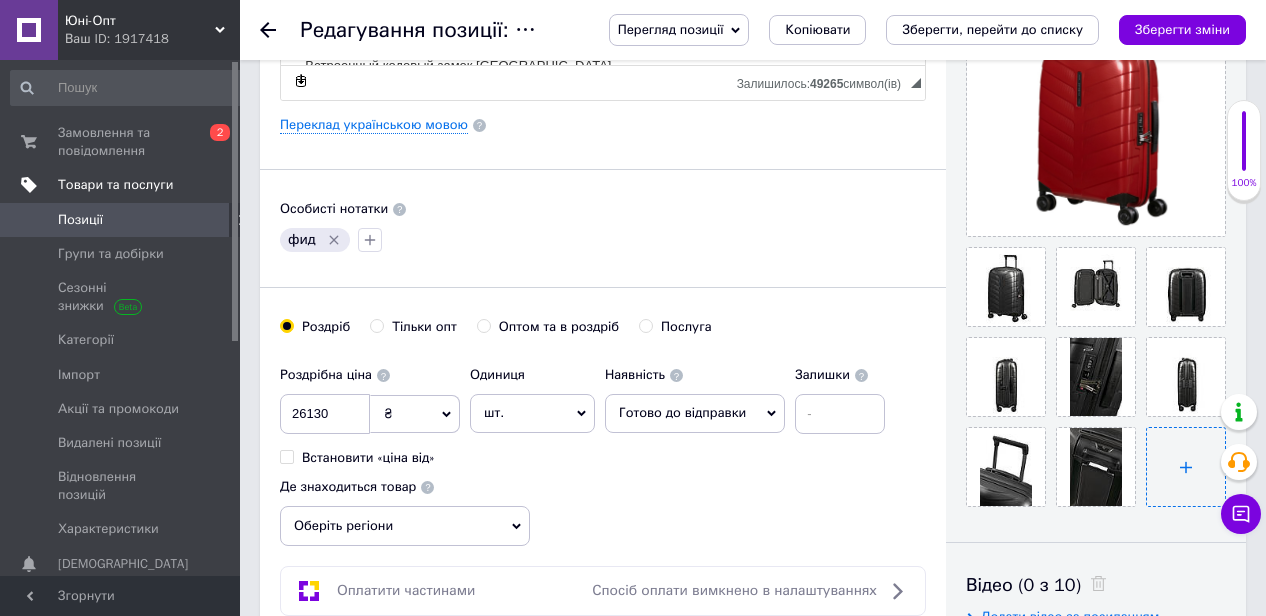 click at bounding box center [1186, 467] 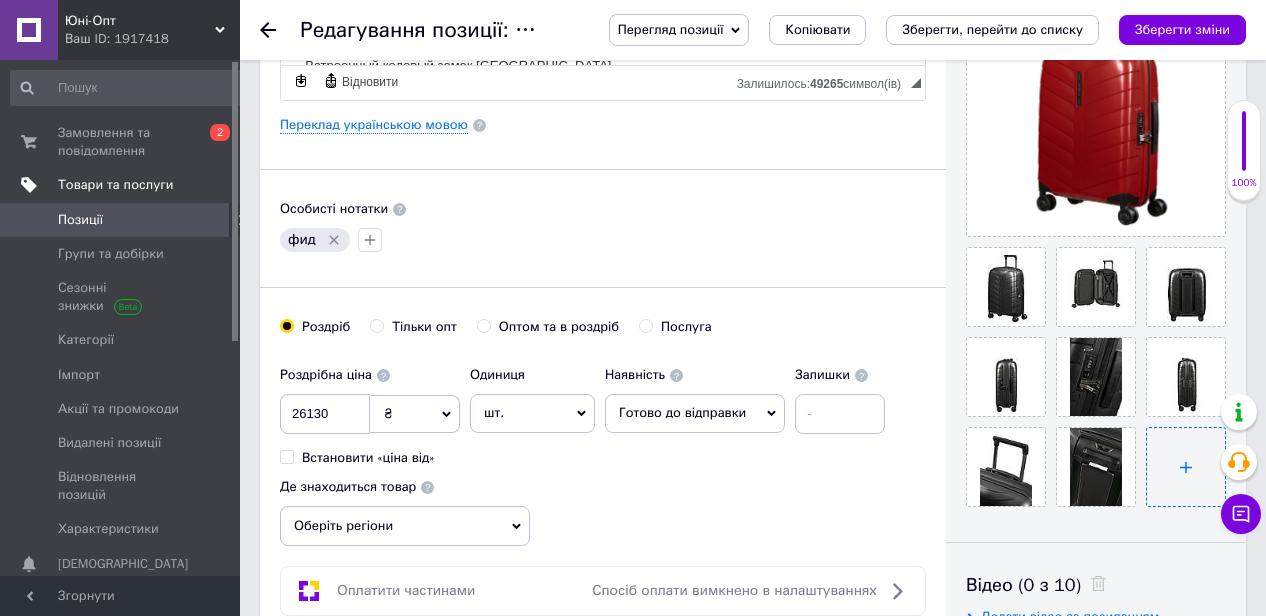 click at bounding box center (1186, 467) 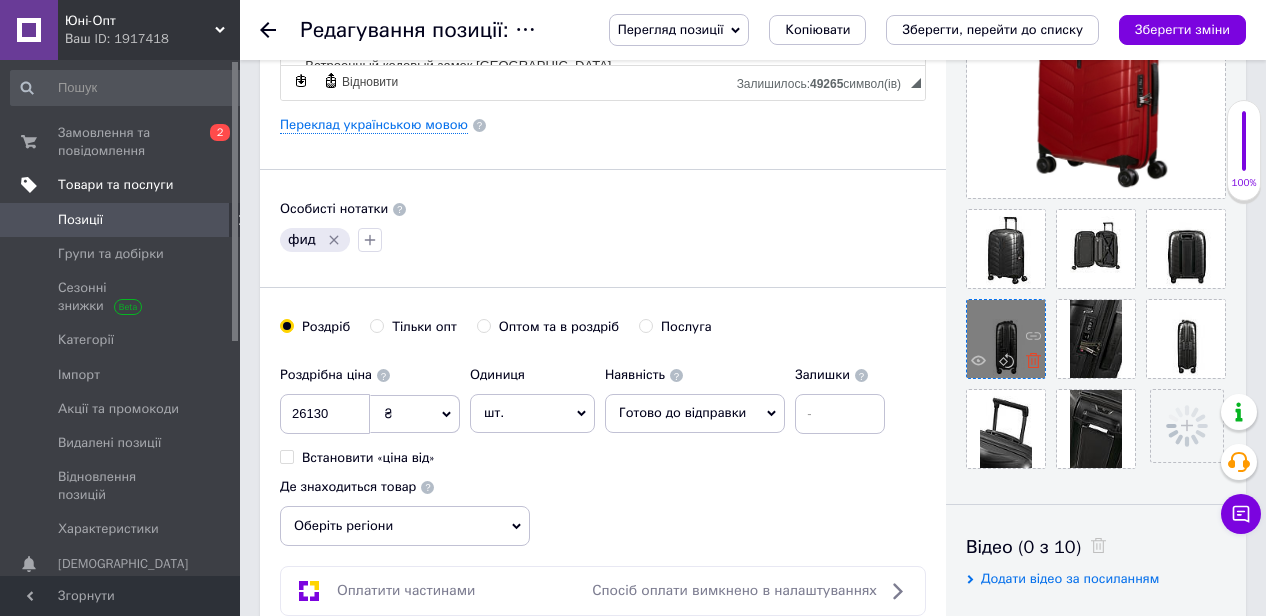 click 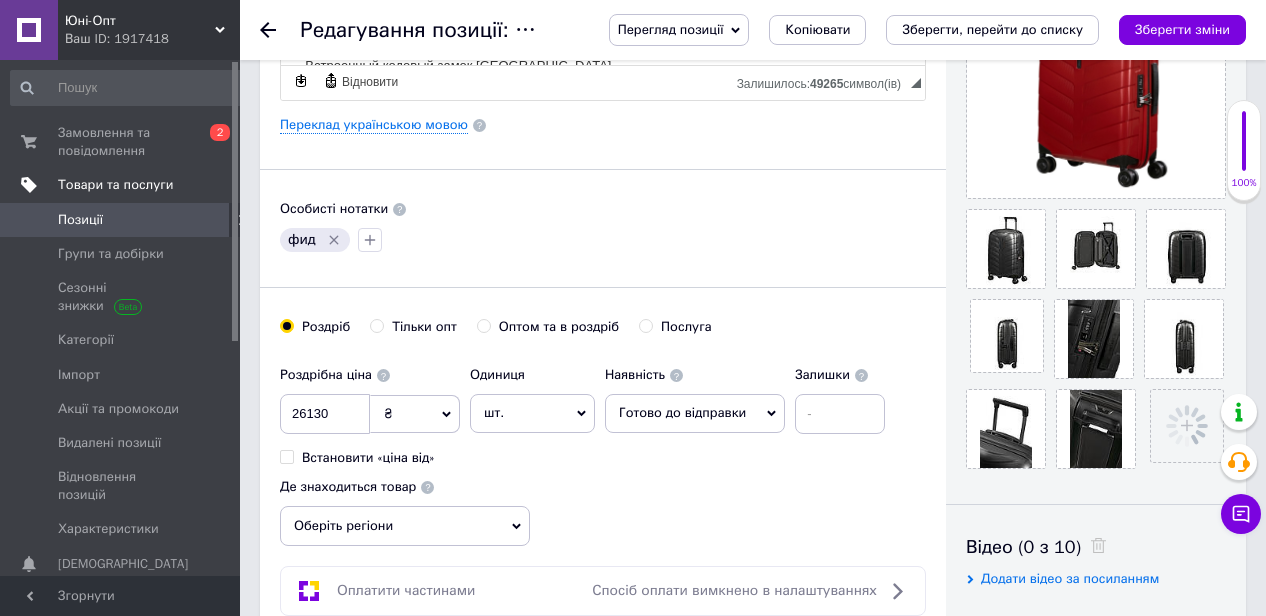click at bounding box center (1007, 336) 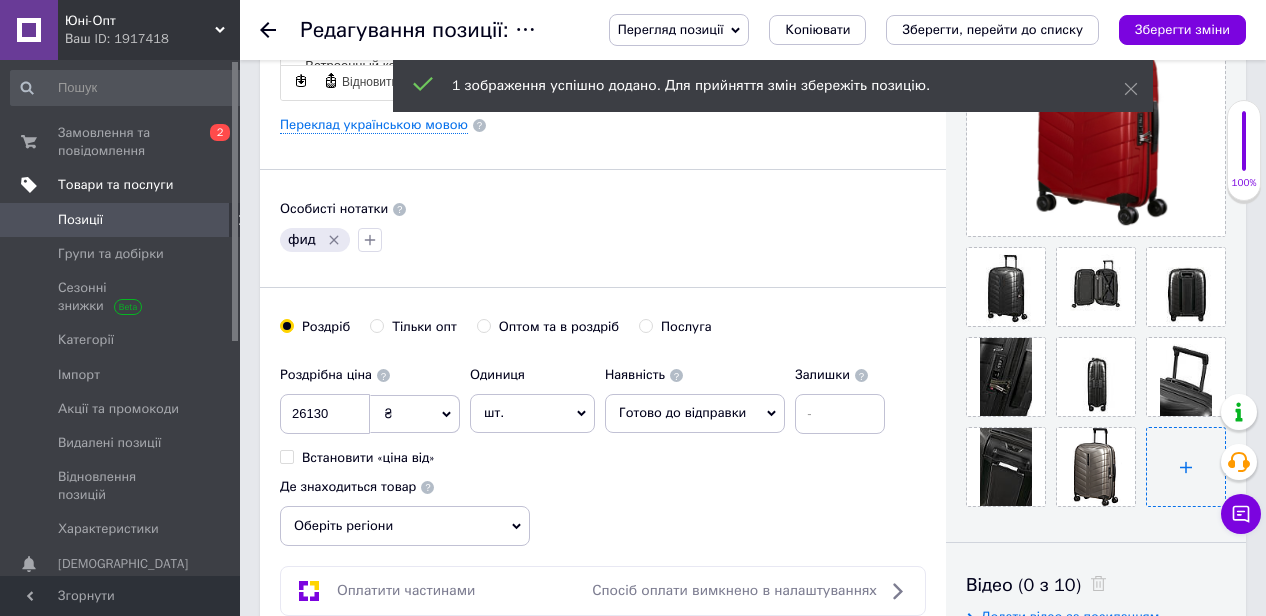 click at bounding box center (1186, 467) 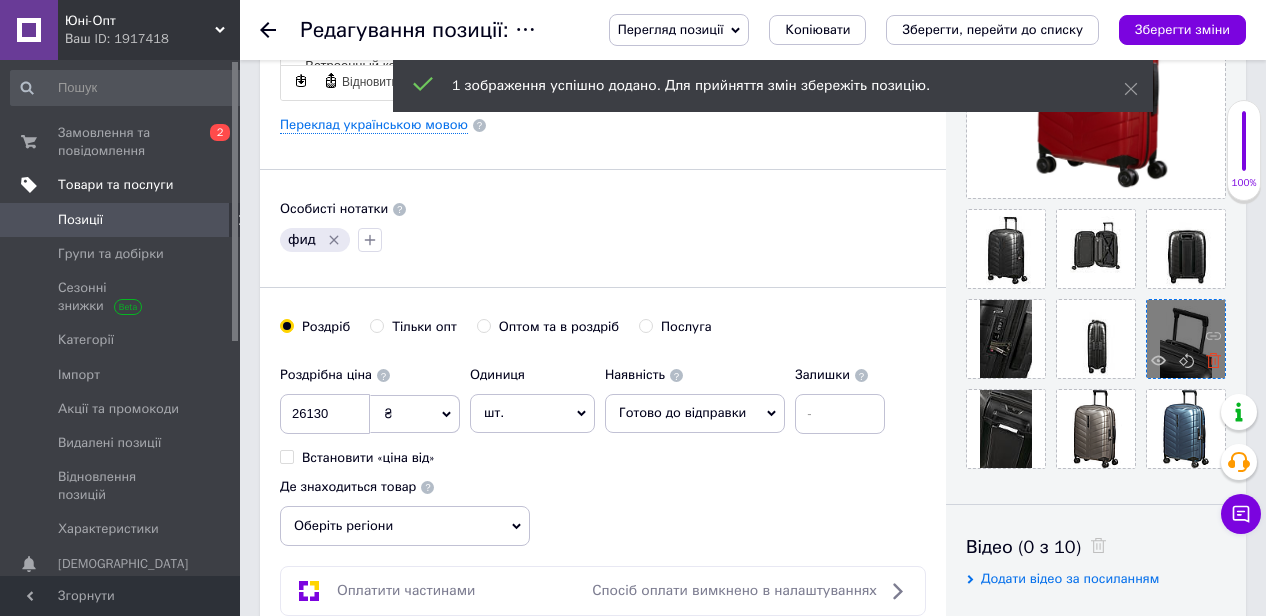click 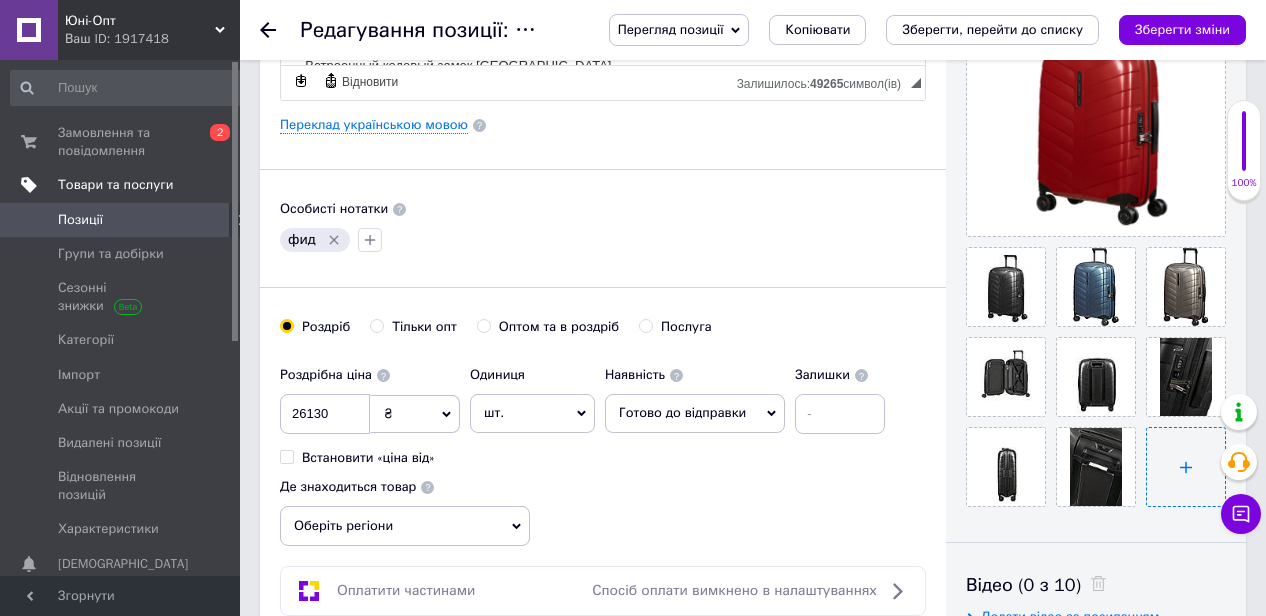 click at bounding box center [1186, 467] 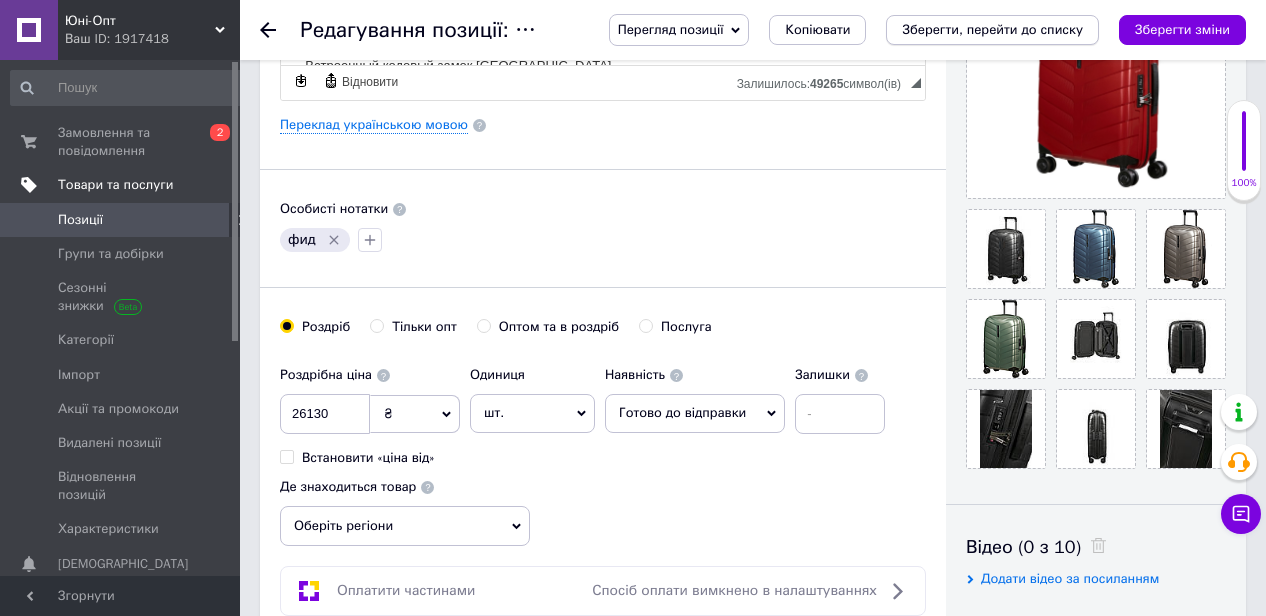 click on "Зберегти, перейти до списку" at bounding box center [992, 29] 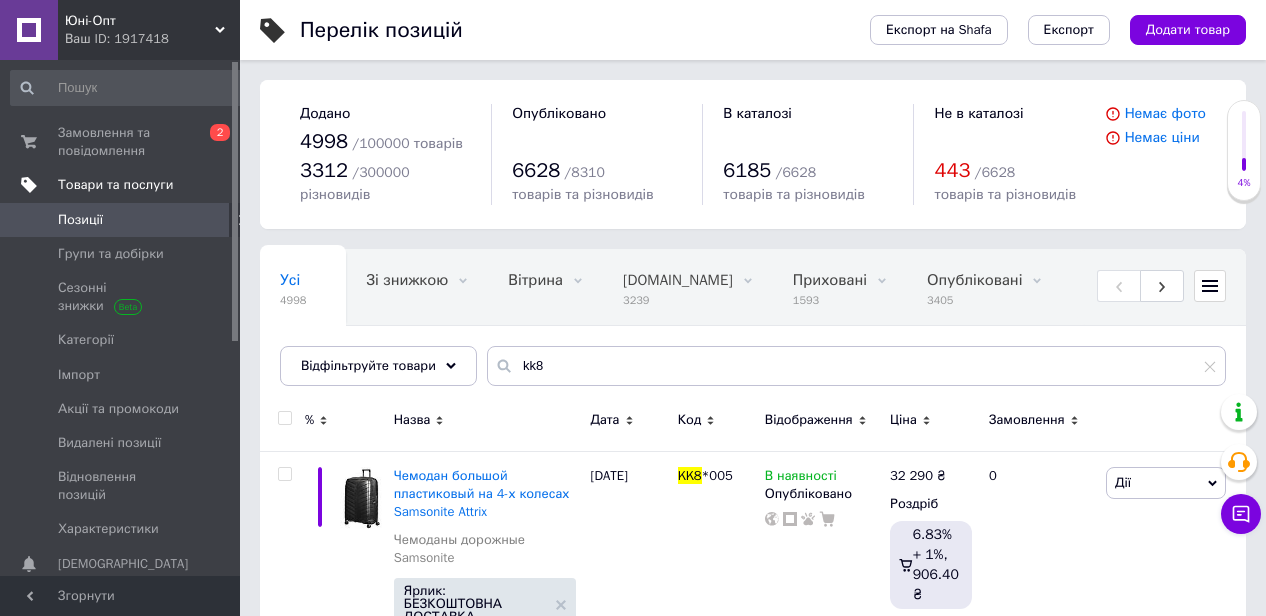 scroll, scrollTop: 59, scrollLeft: 0, axis: vertical 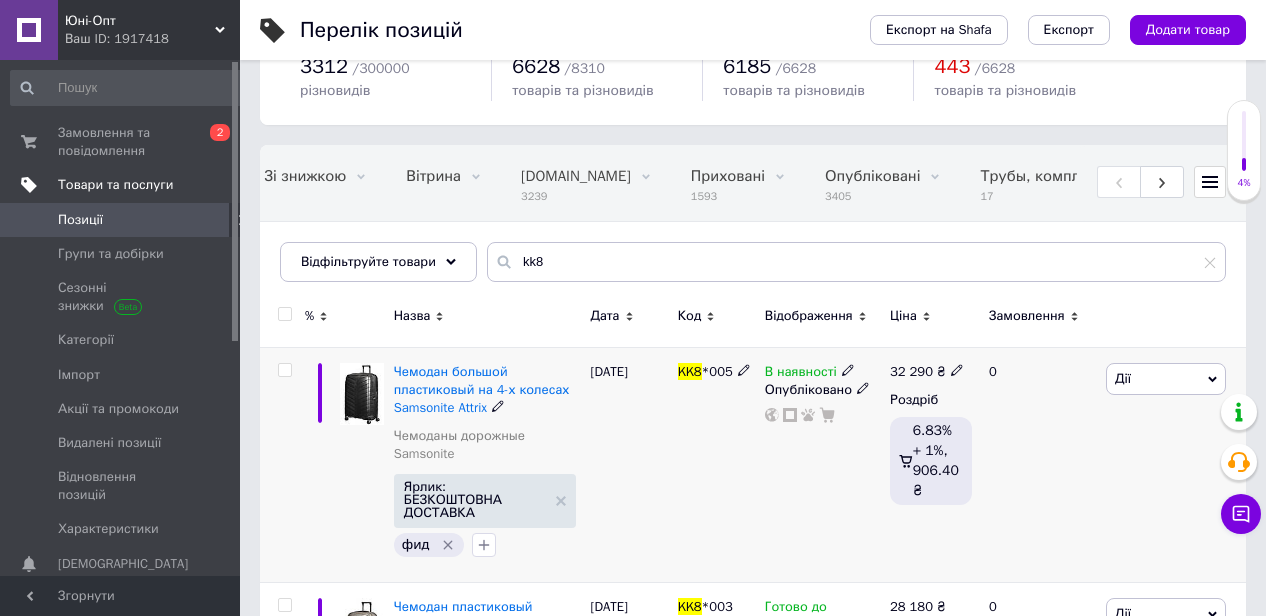 click at bounding box center (362, 394) 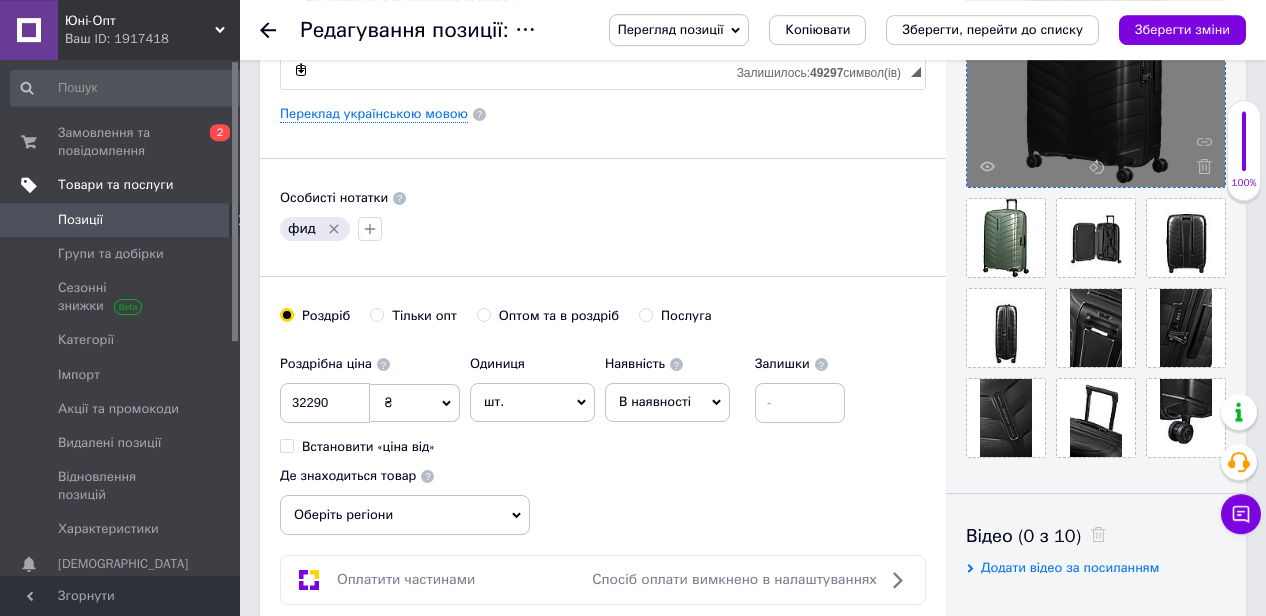 scroll, scrollTop: 624, scrollLeft: 0, axis: vertical 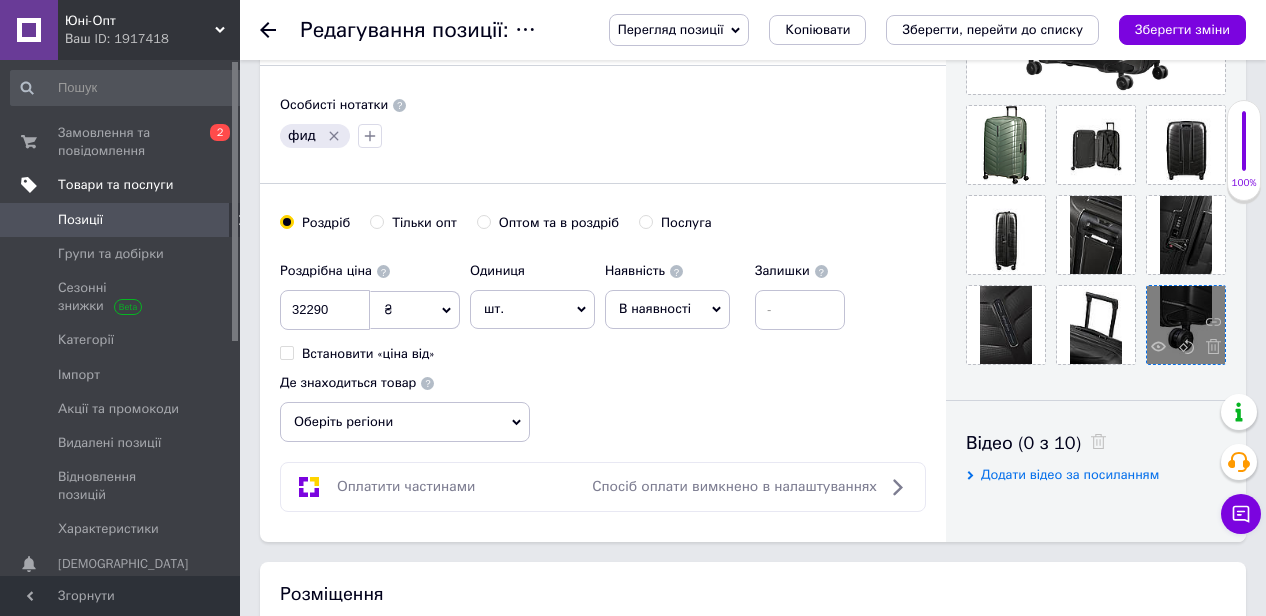 click at bounding box center (1208, 349) 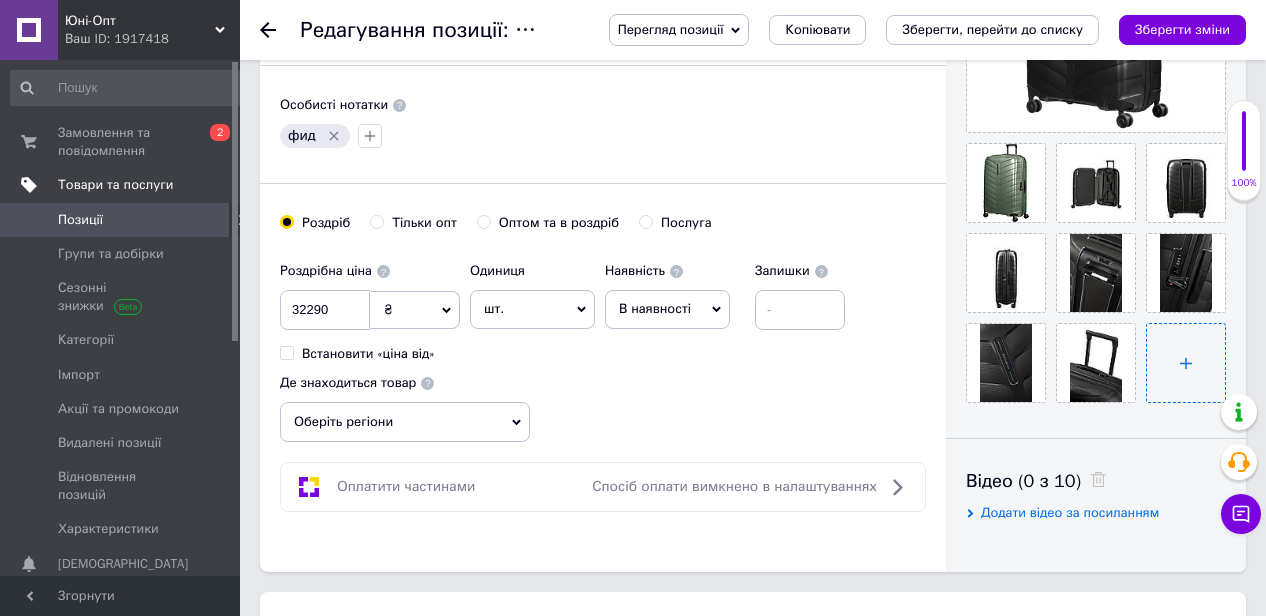 click at bounding box center [1186, 363] 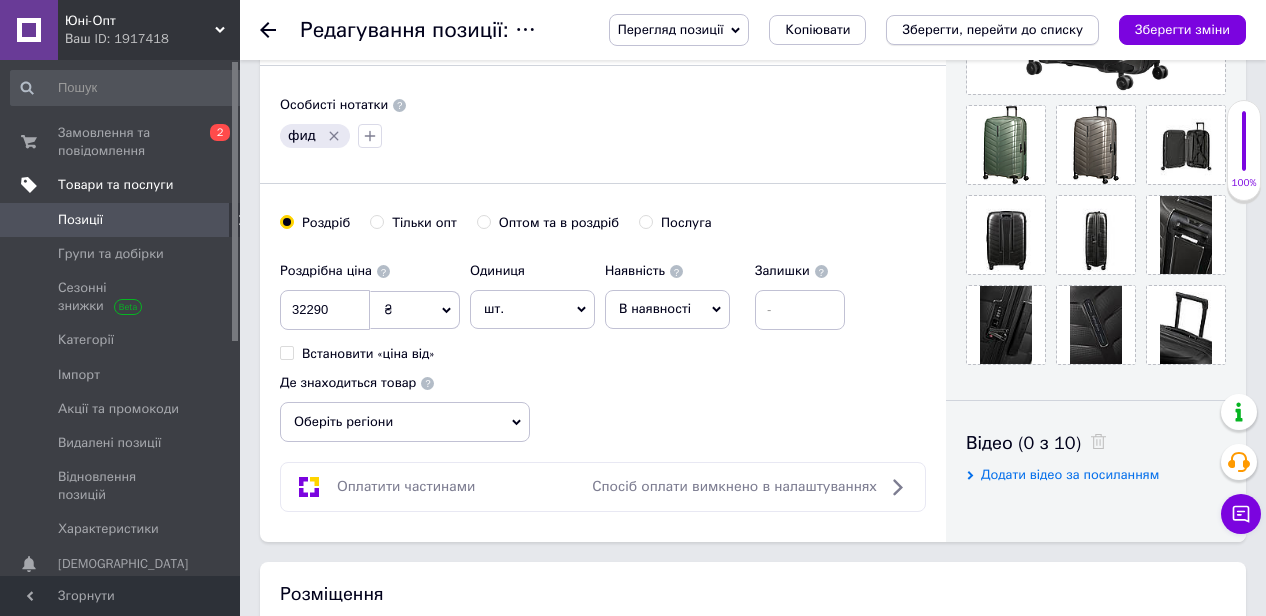 click on "Зберегти, перейти до списку" at bounding box center [992, 29] 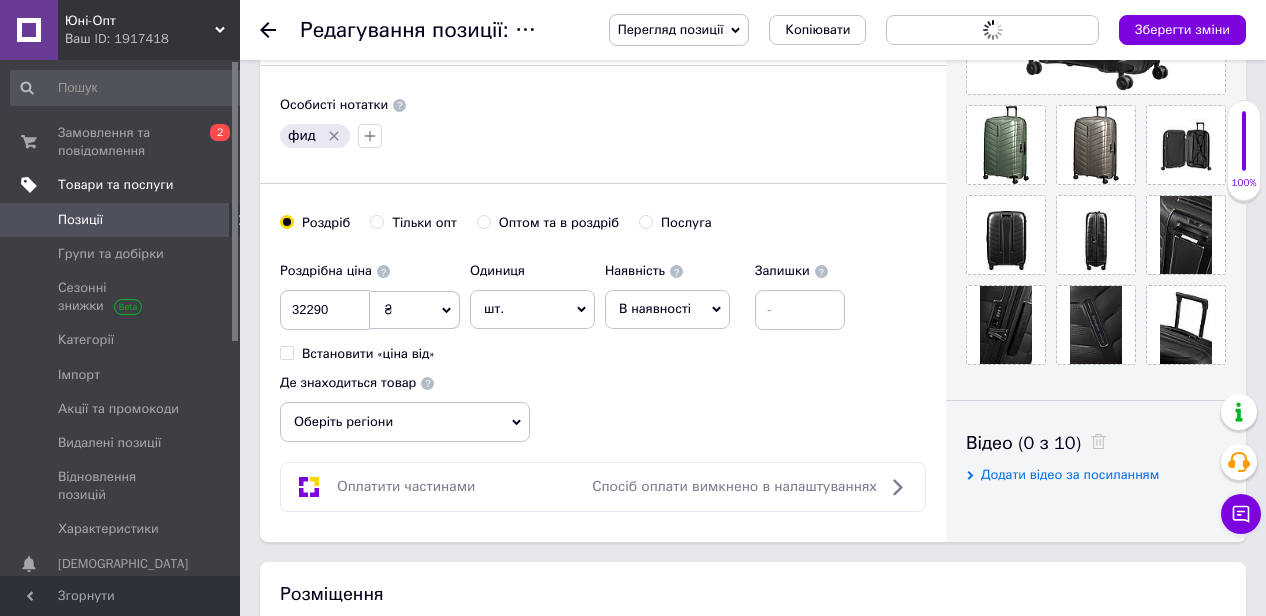 scroll, scrollTop: 0, scrollLeft: 0, axis: both 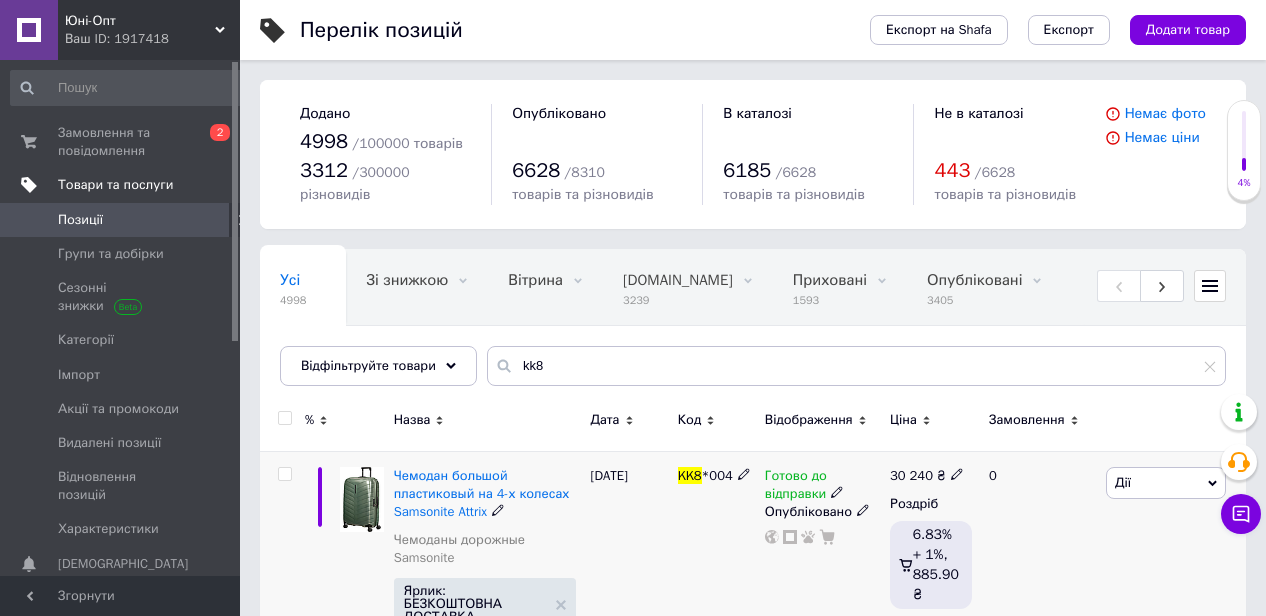 click at bounding box center (362, 500) 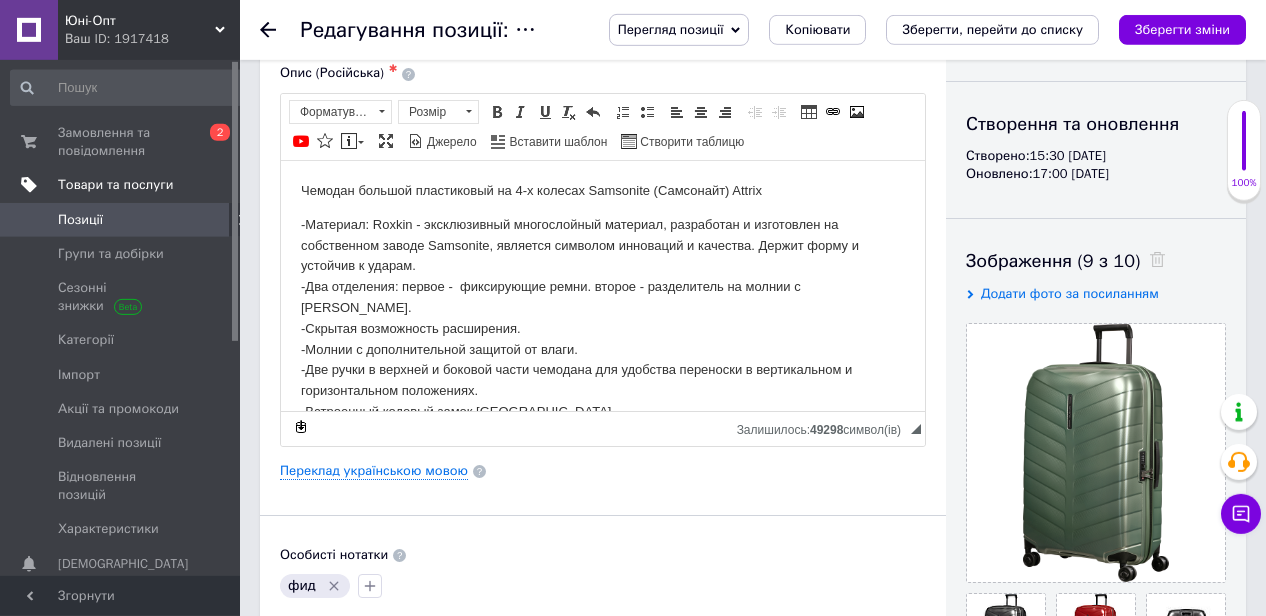 scroll, scrollTop: 416, scrollLeft: 0, axis: vertical 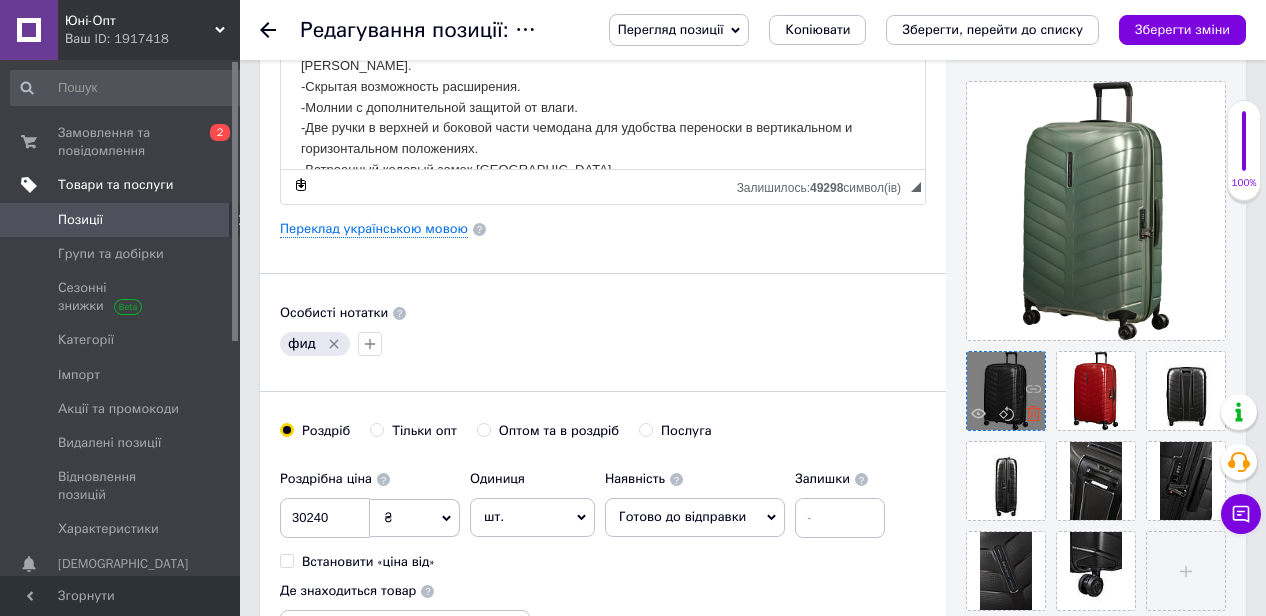 click 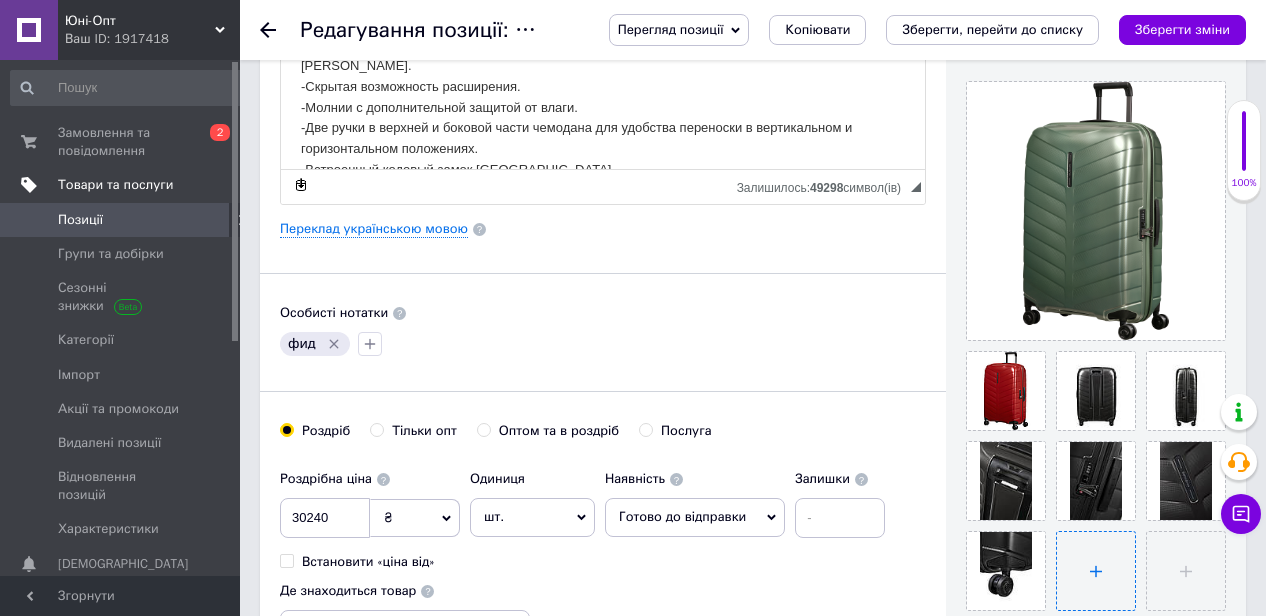 click at bounding box center [1096, 571] 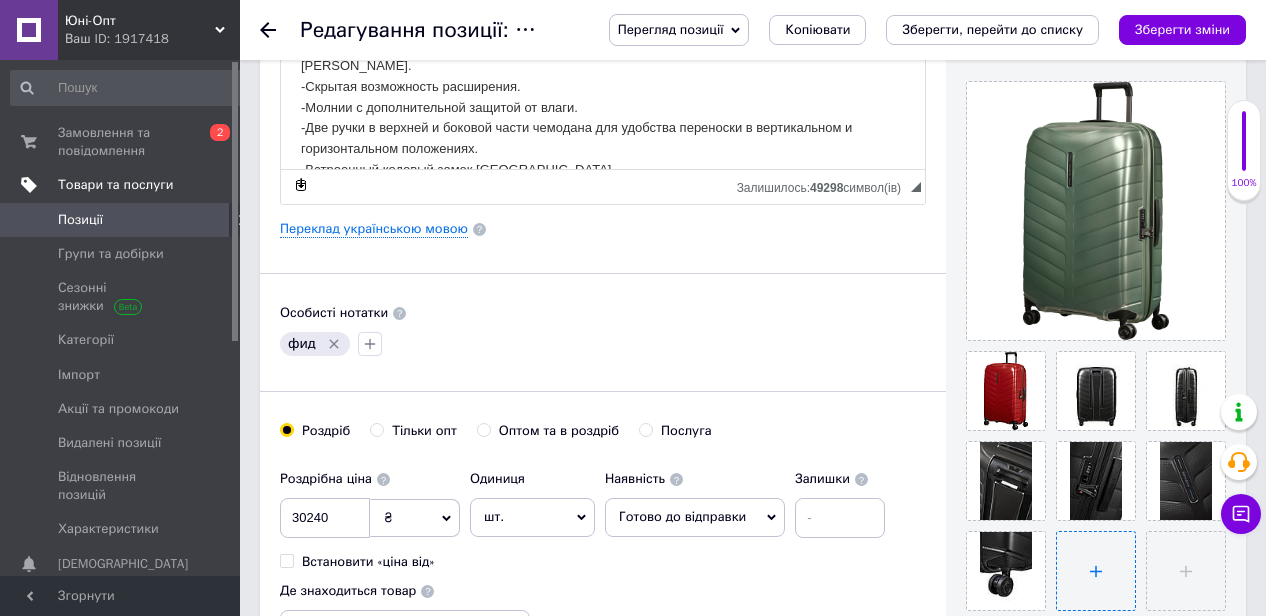 type on "C:\fakepath\KK8 004 коф.png" 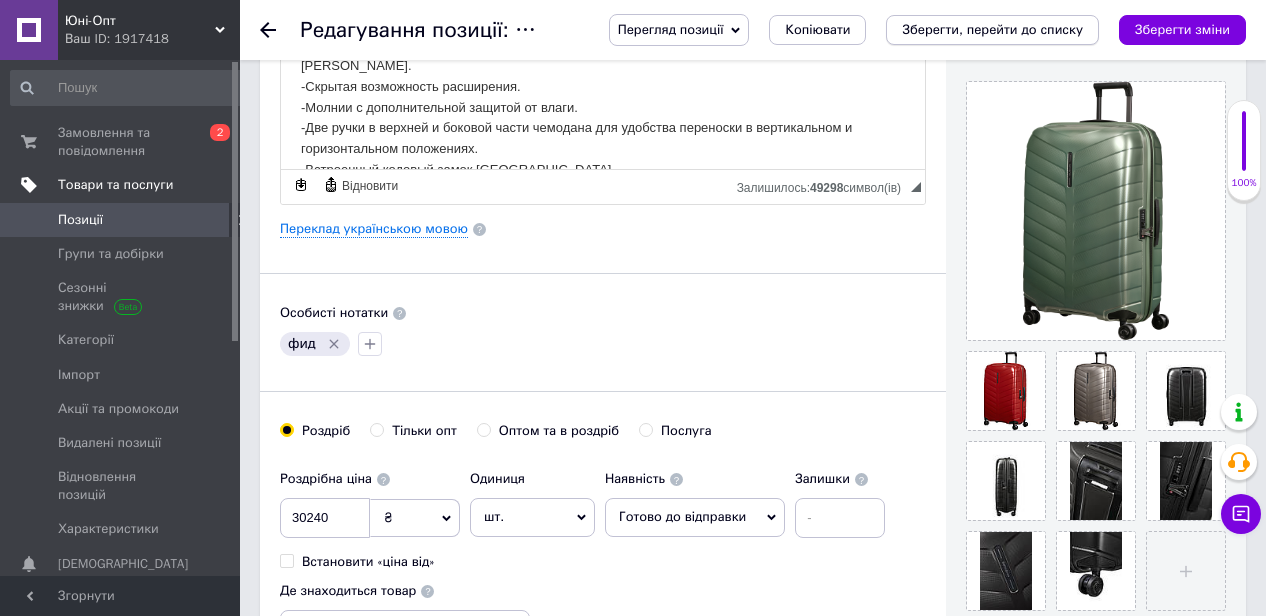 click on "Зберегти, перейти до списку" at bounding box center [992, 29] 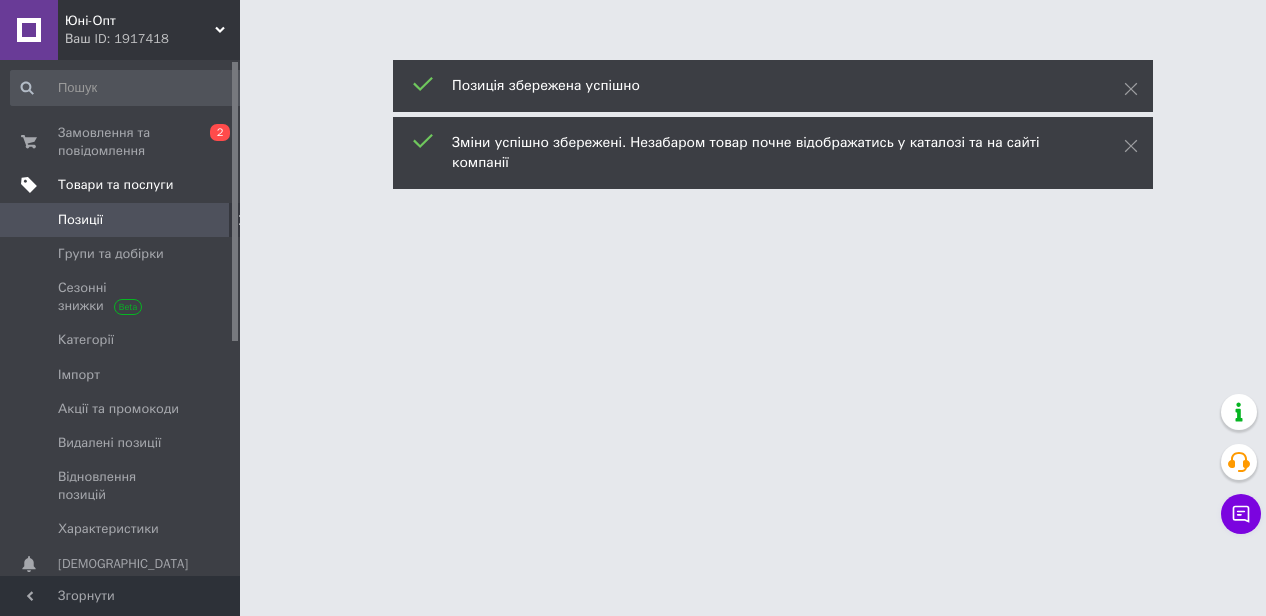 scroll, scrollTop: 0, scrollLeft: 0, axis: both 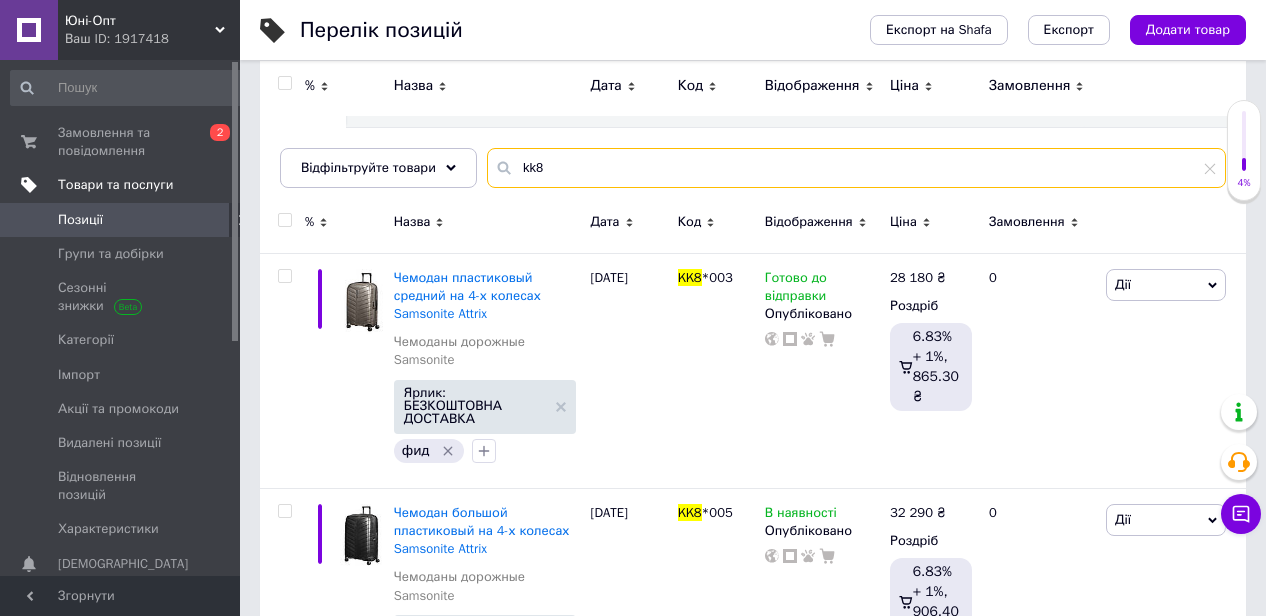 click on "kk8" at bounding box center [856, 168] 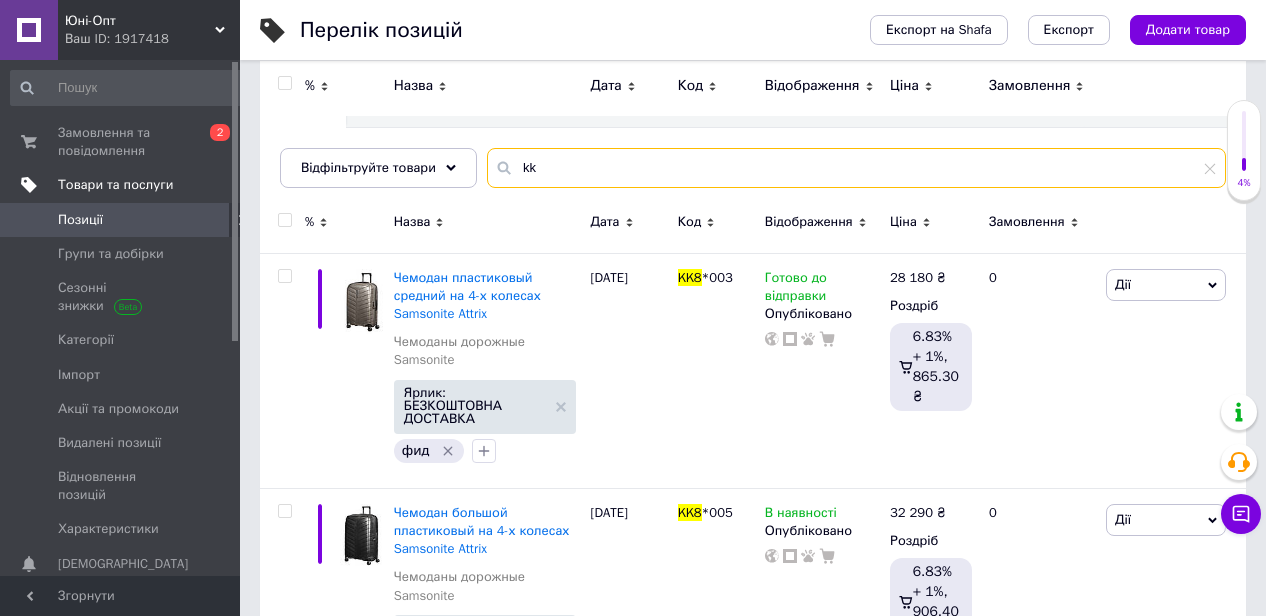 type on "k" 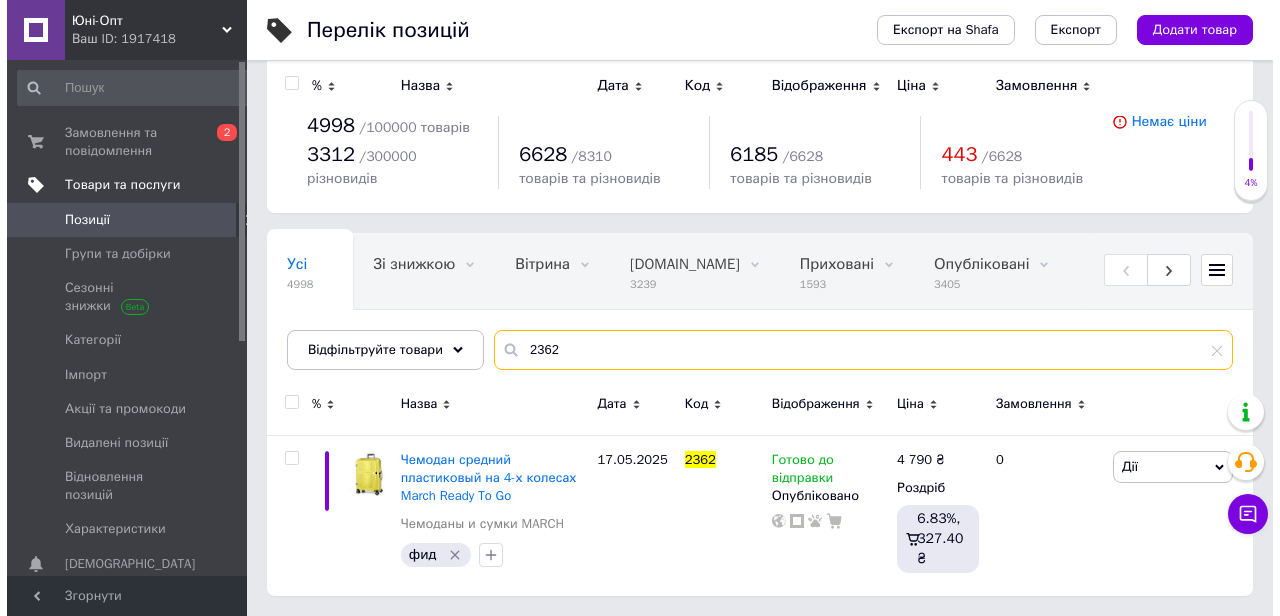 scroll, scrollTop: 0, scrollLeft: 0, axis: both 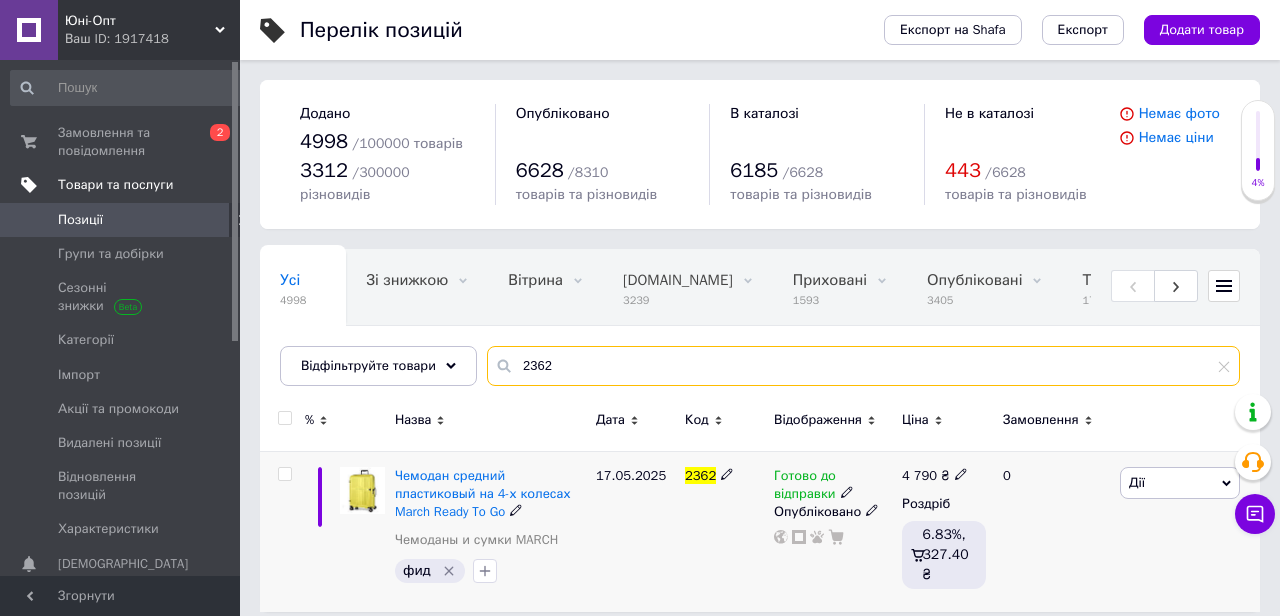 type on "2362" 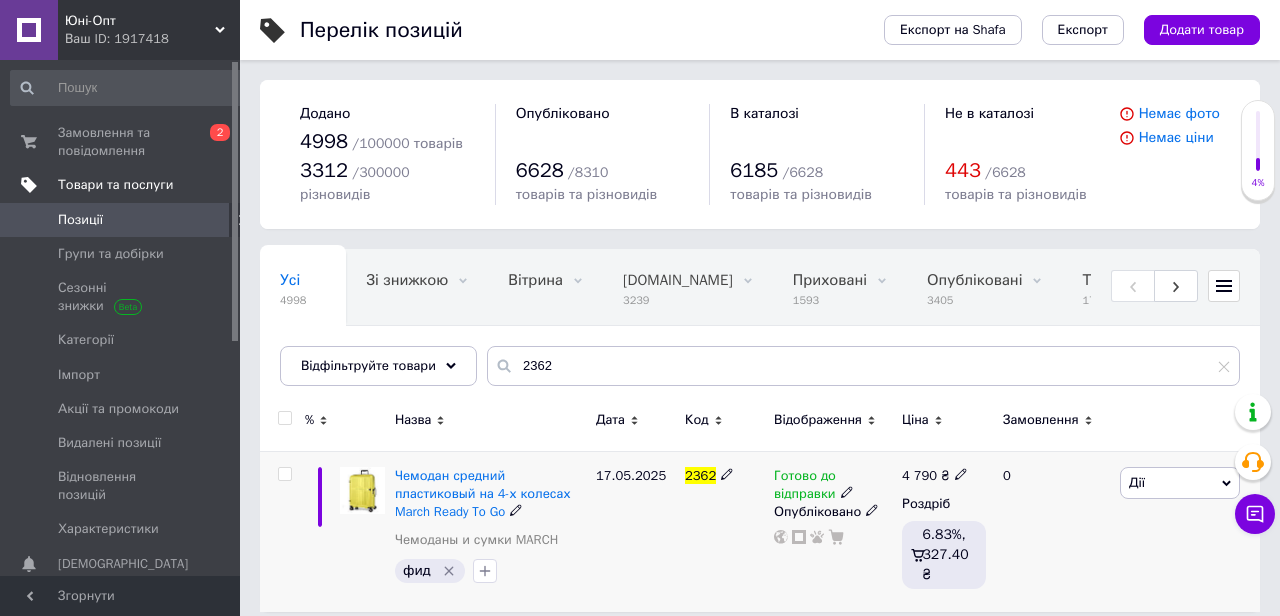 click on "Опубліковано" at bounding box center (833, 512) 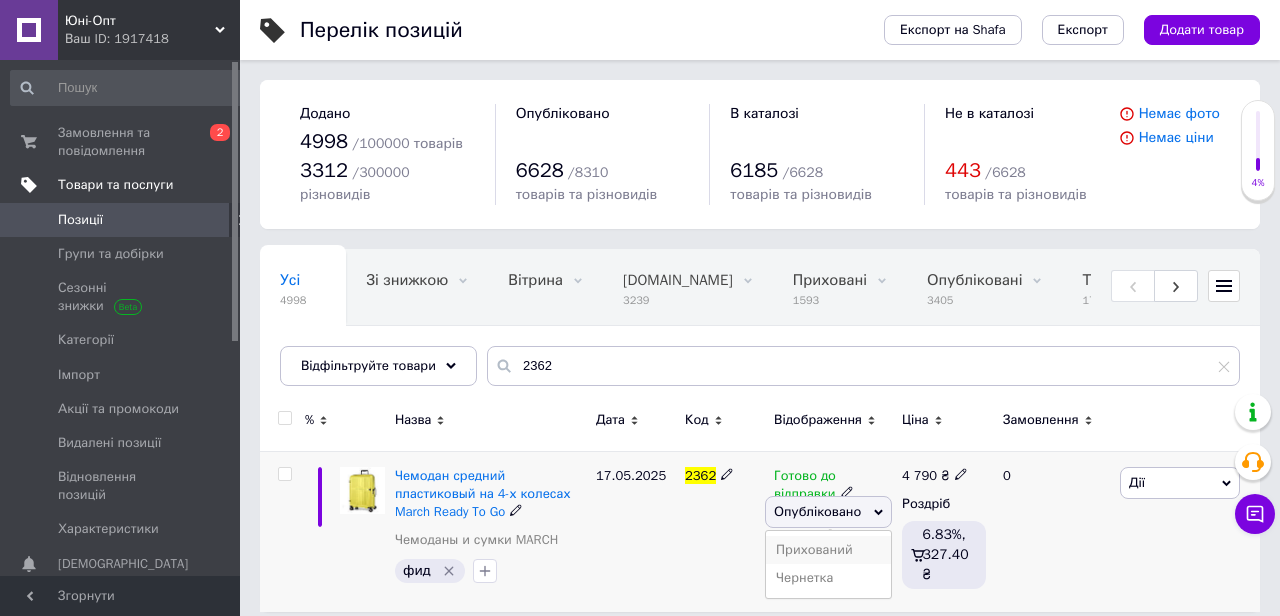 click on "Прихований" at bounding box center (828, 550) 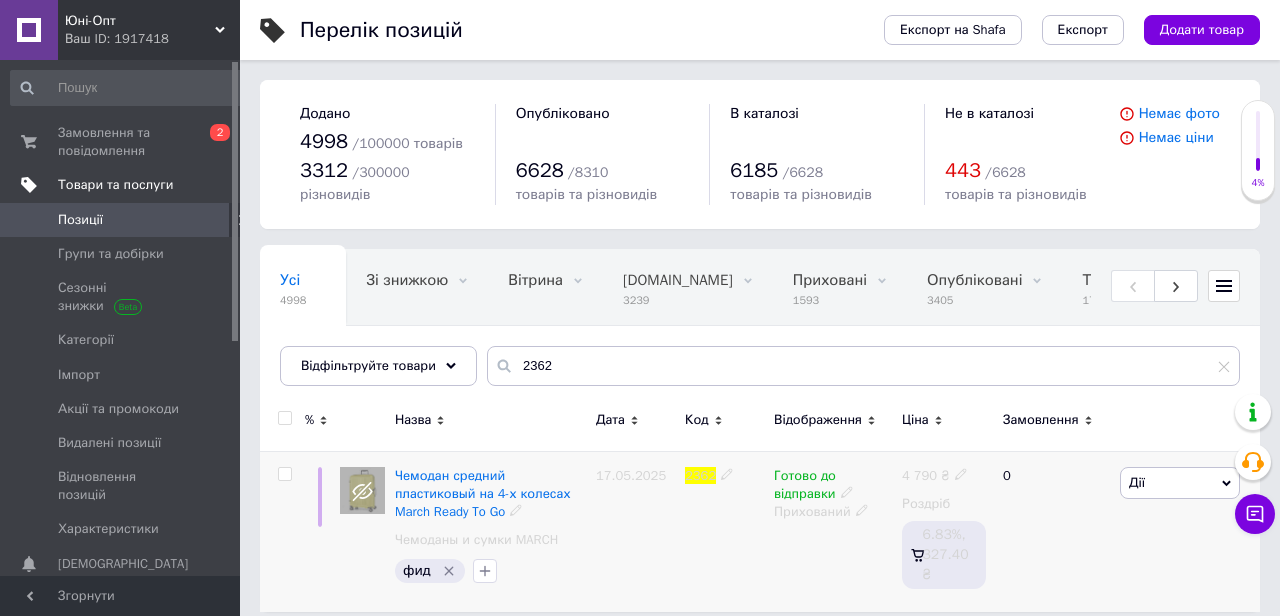 click 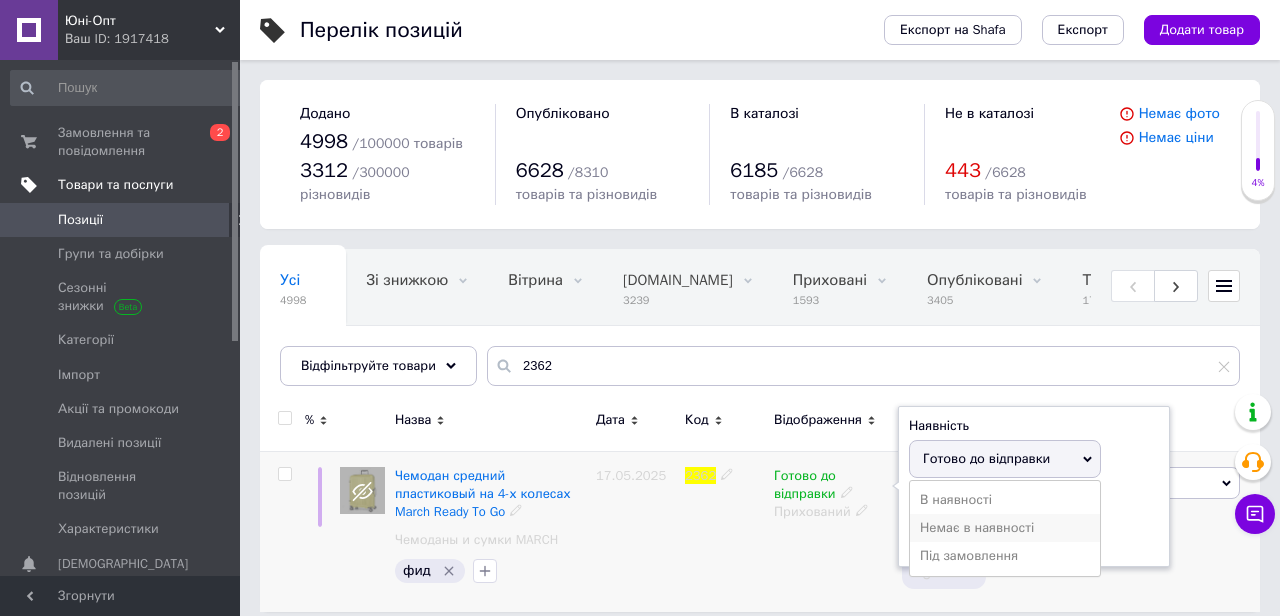 click on "Немає в наявності" at bounding box center [1005, 528] 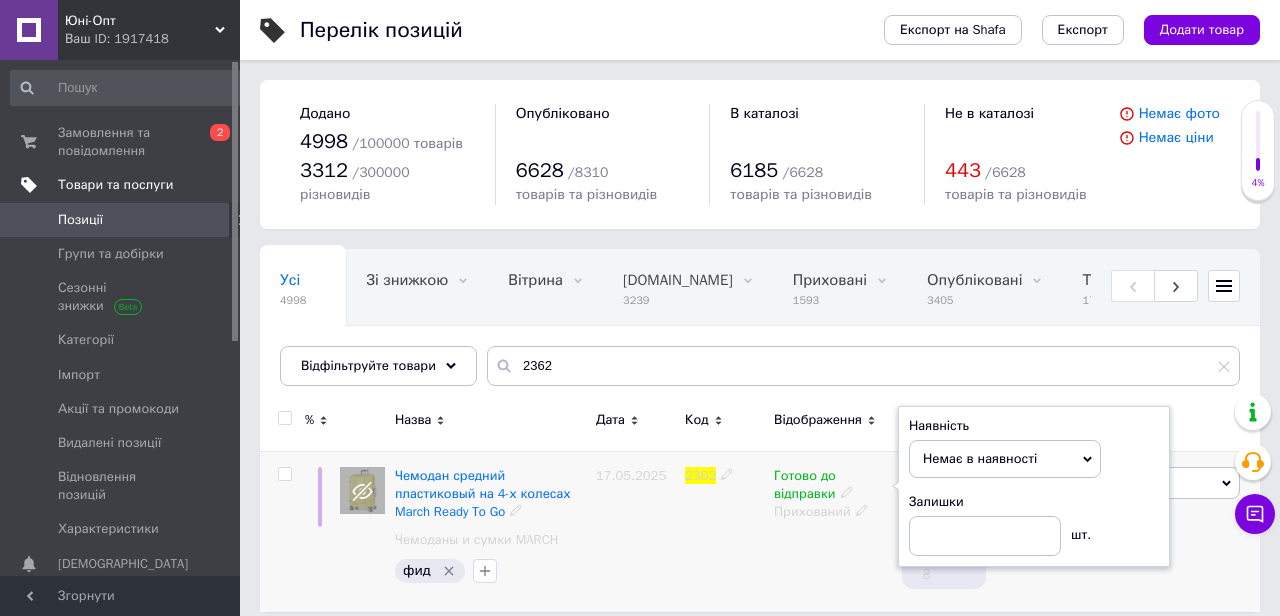 click on "Готово до відправки Наявність Немає в наявності В наявності Під замовлення Готово до відправки Залишки шт. Прихований" at bounding box center (833, 531) 